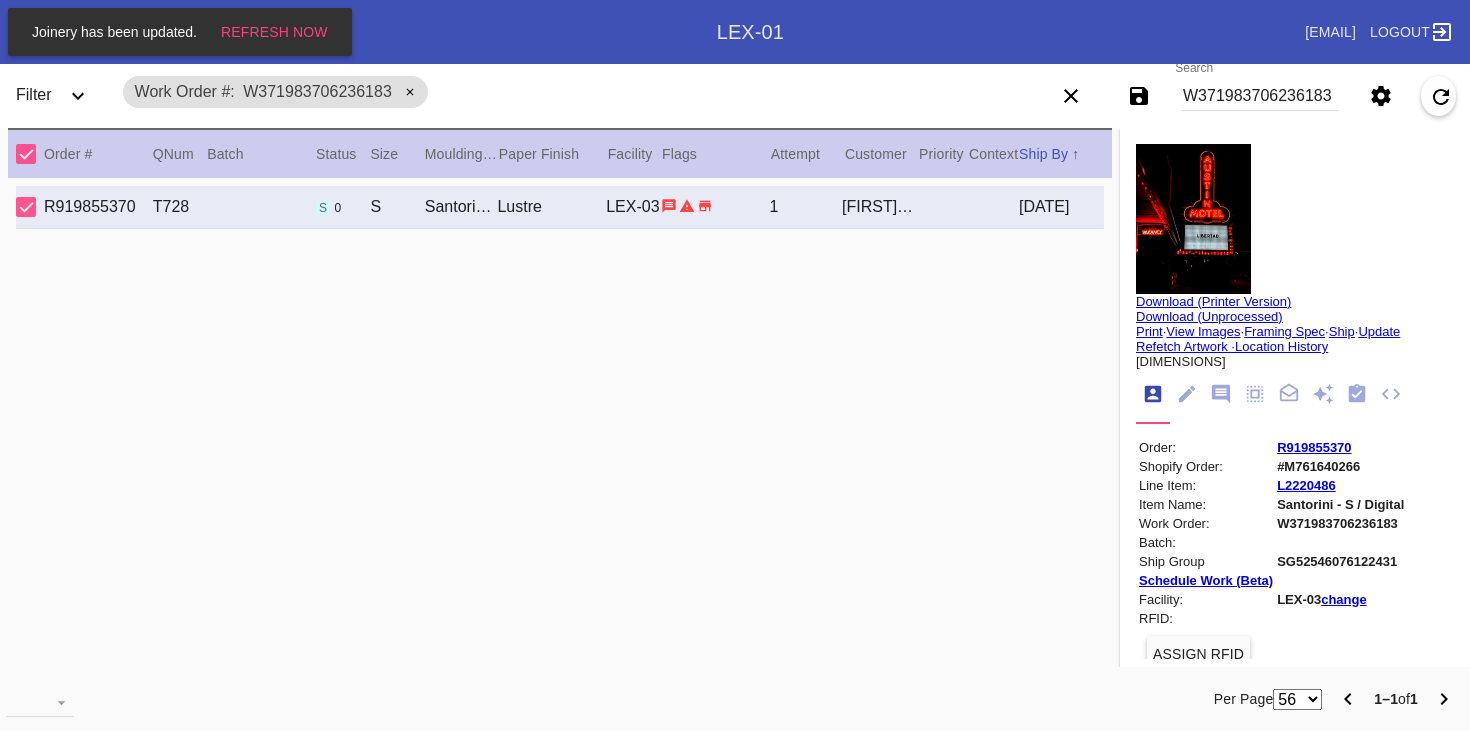 scroll, scrollTop: 0, scrollLeft: 0, axis: both 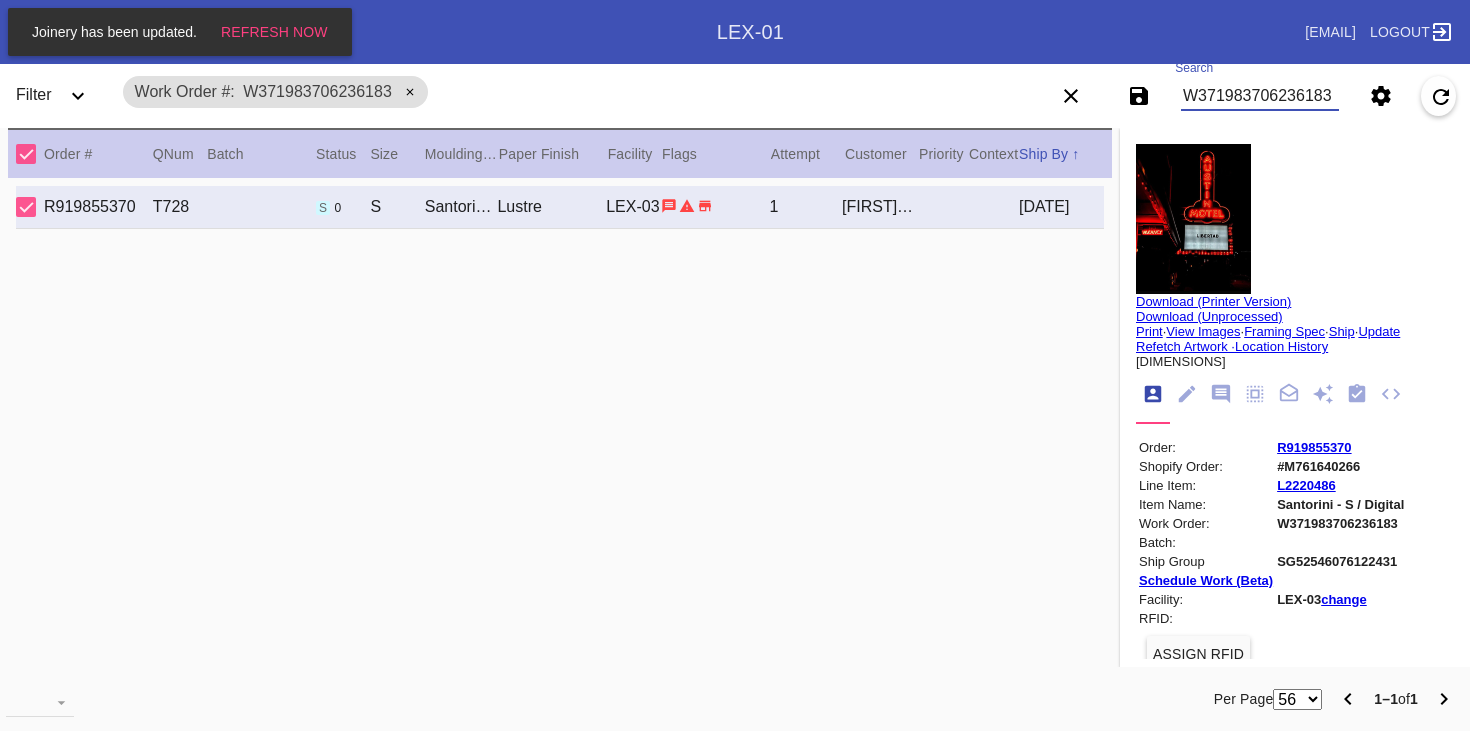 click on "W371983706236183" at bounding box center [1260, 96] 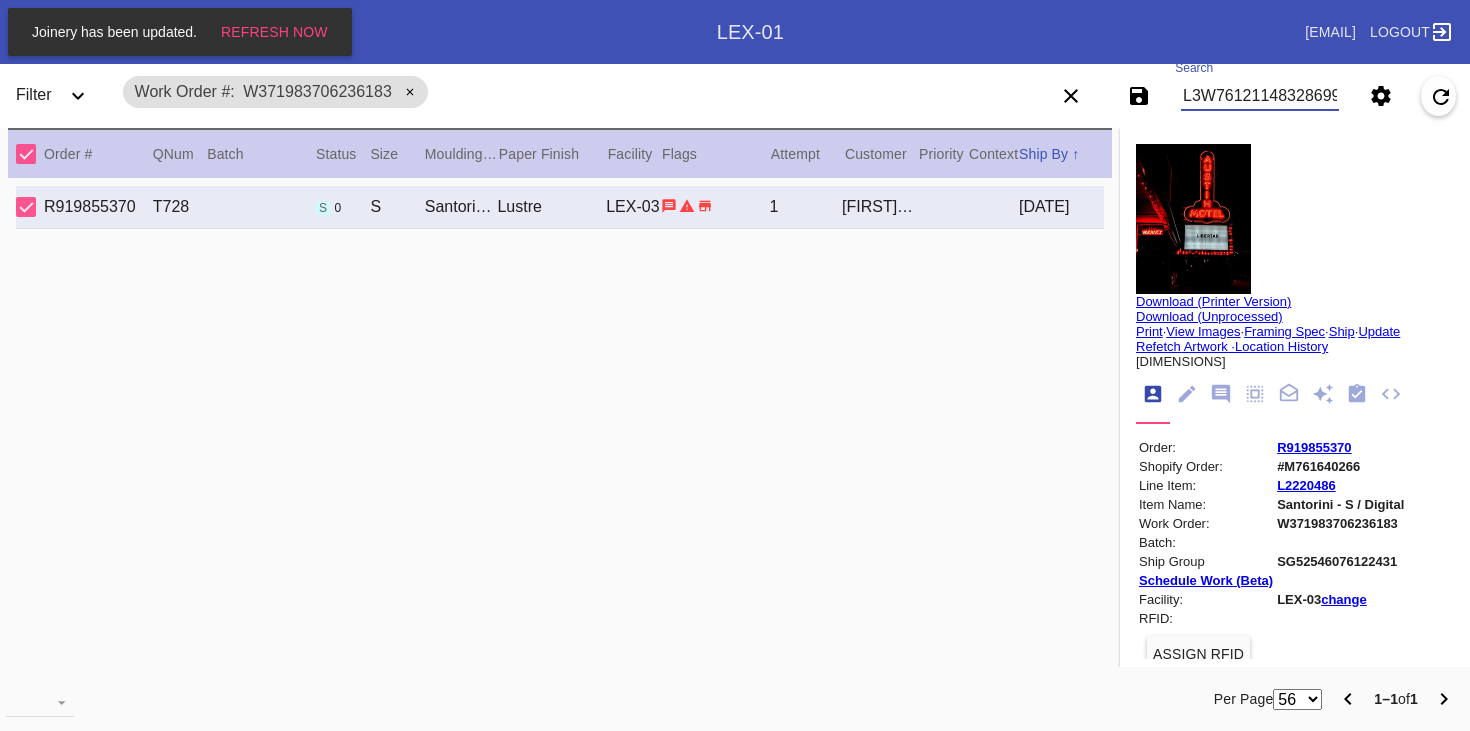 type on "L3W761211483286994" 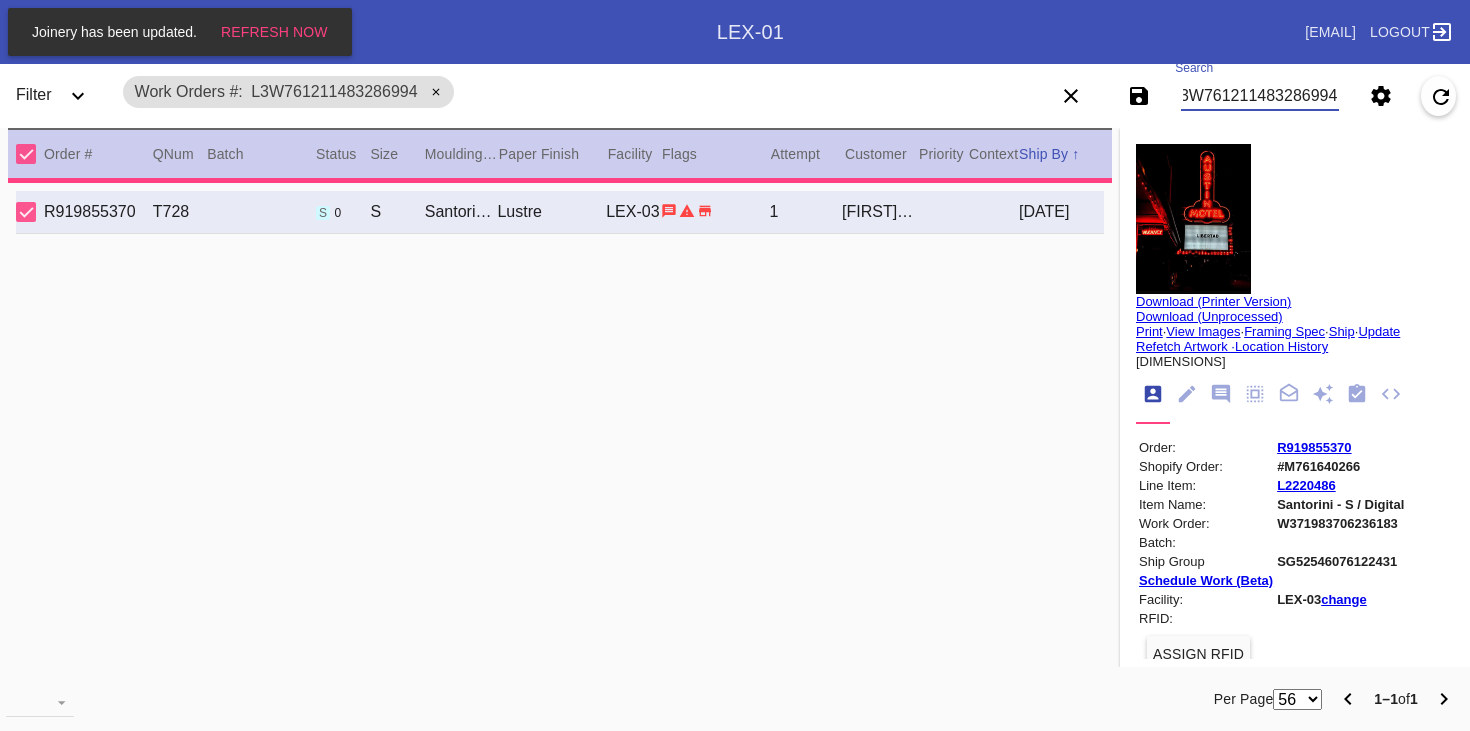 type 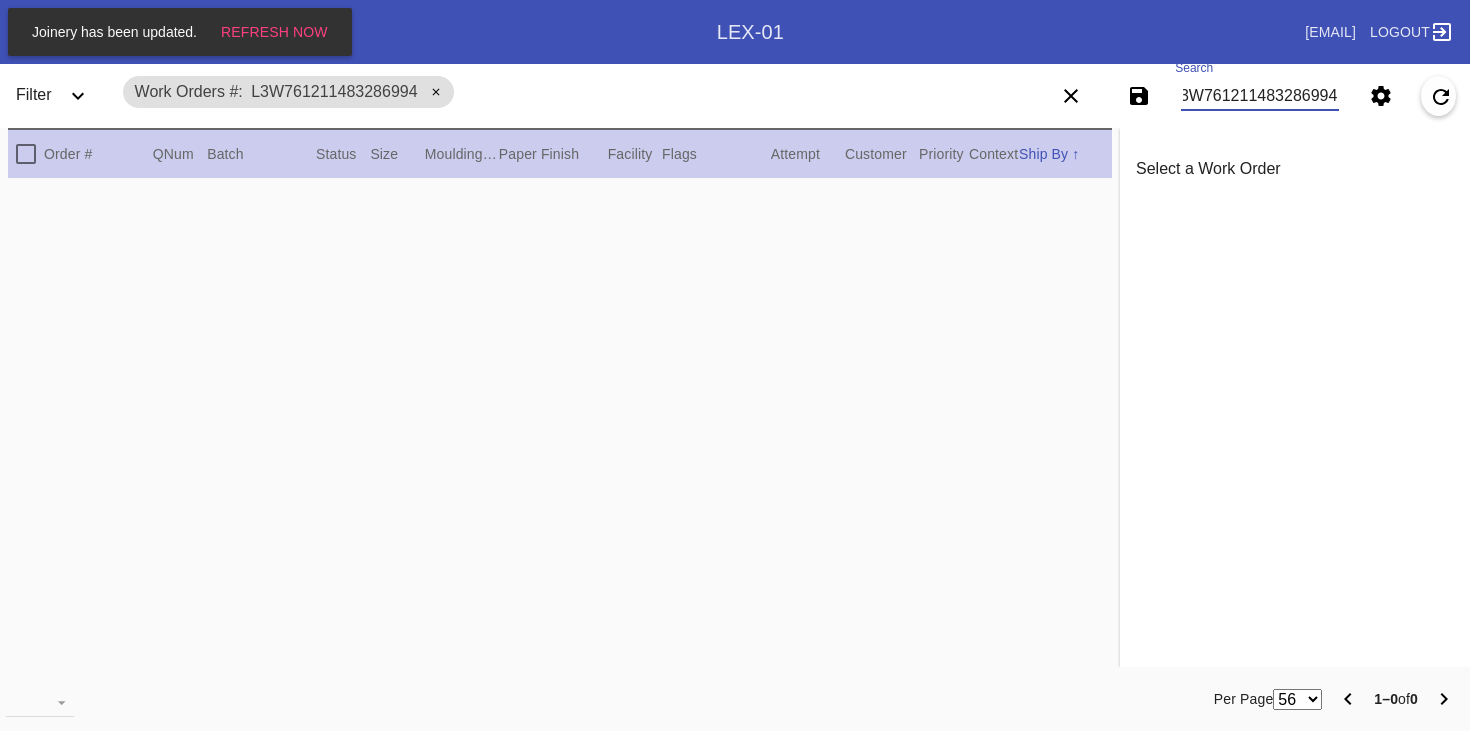click on "L3W761211483286994" at bounding box center (1260, 96) 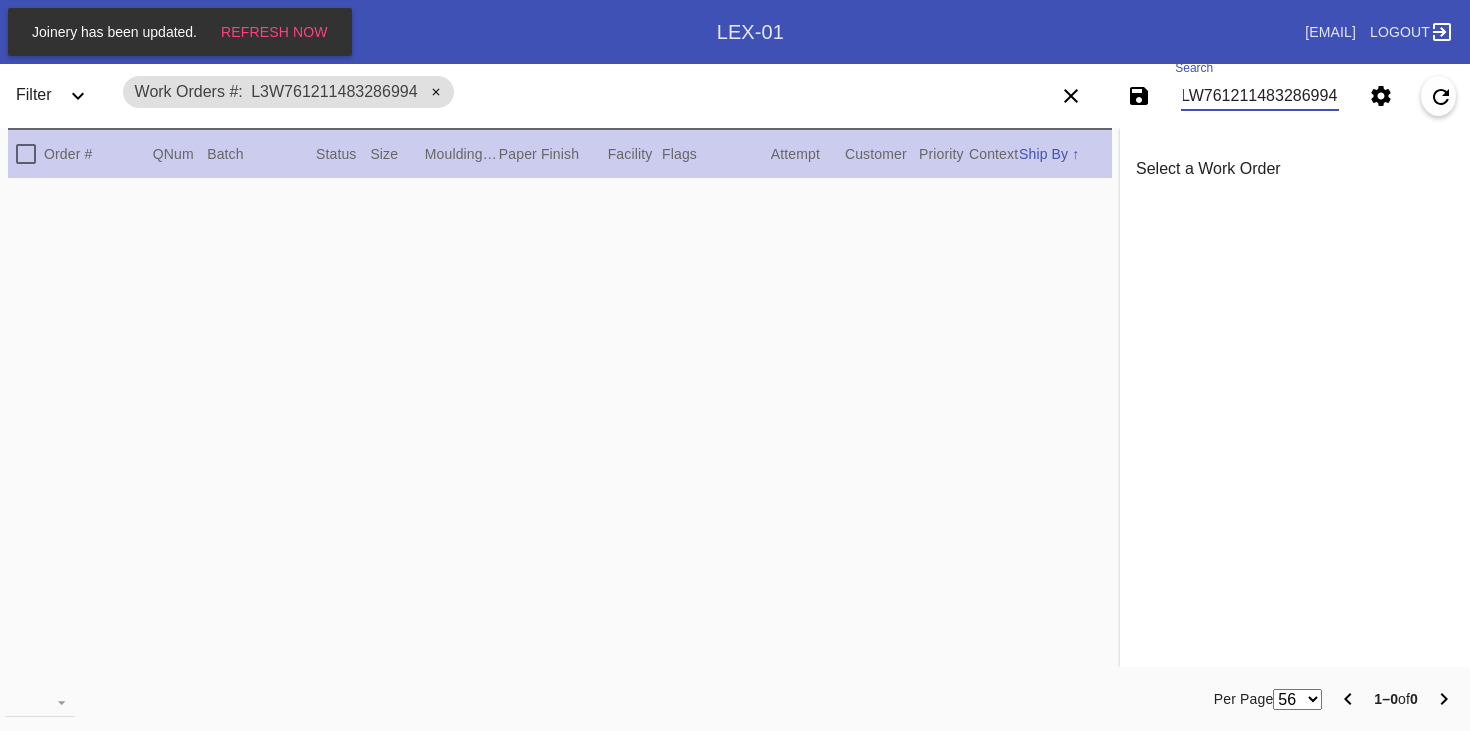 scroll, scrollTop: 0, scrollLeft: 4, axis: horizontal 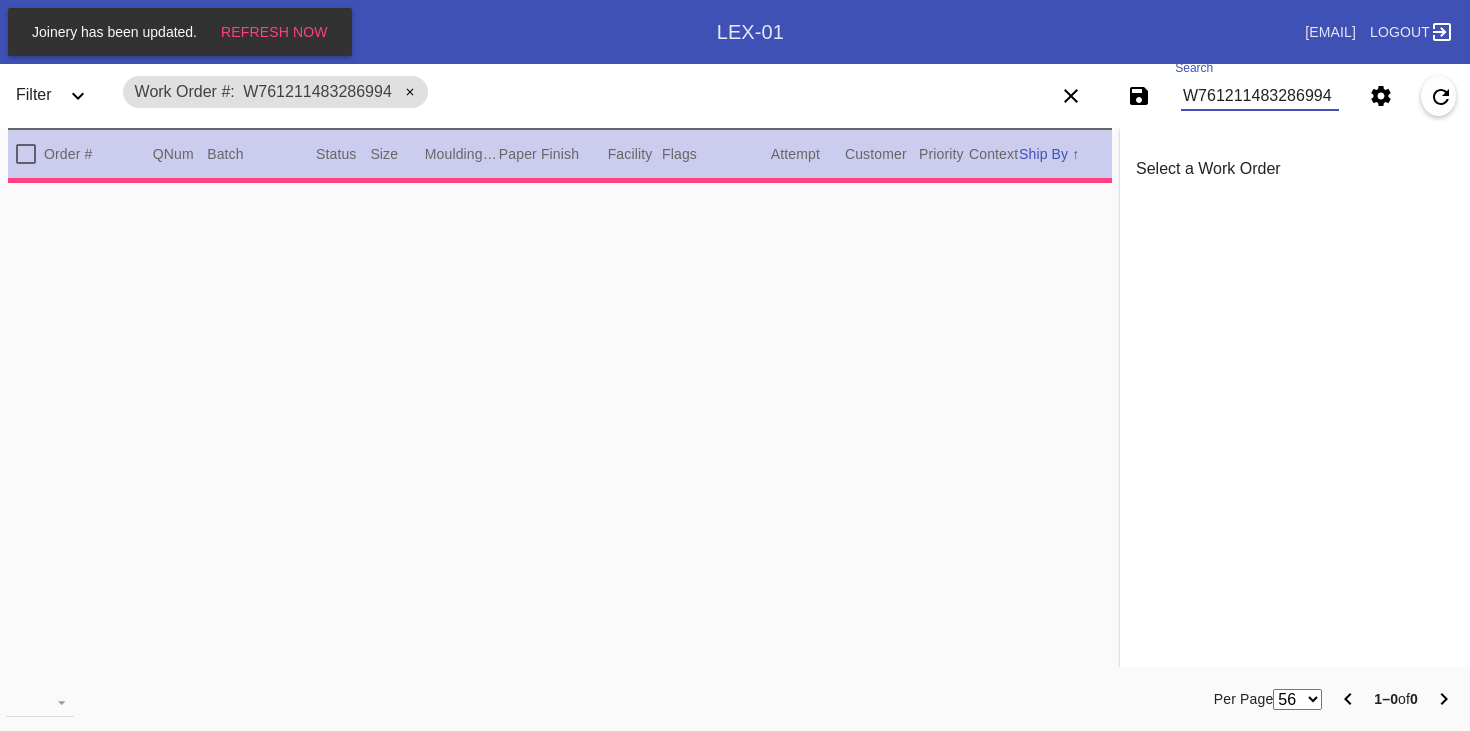type on "1.5" 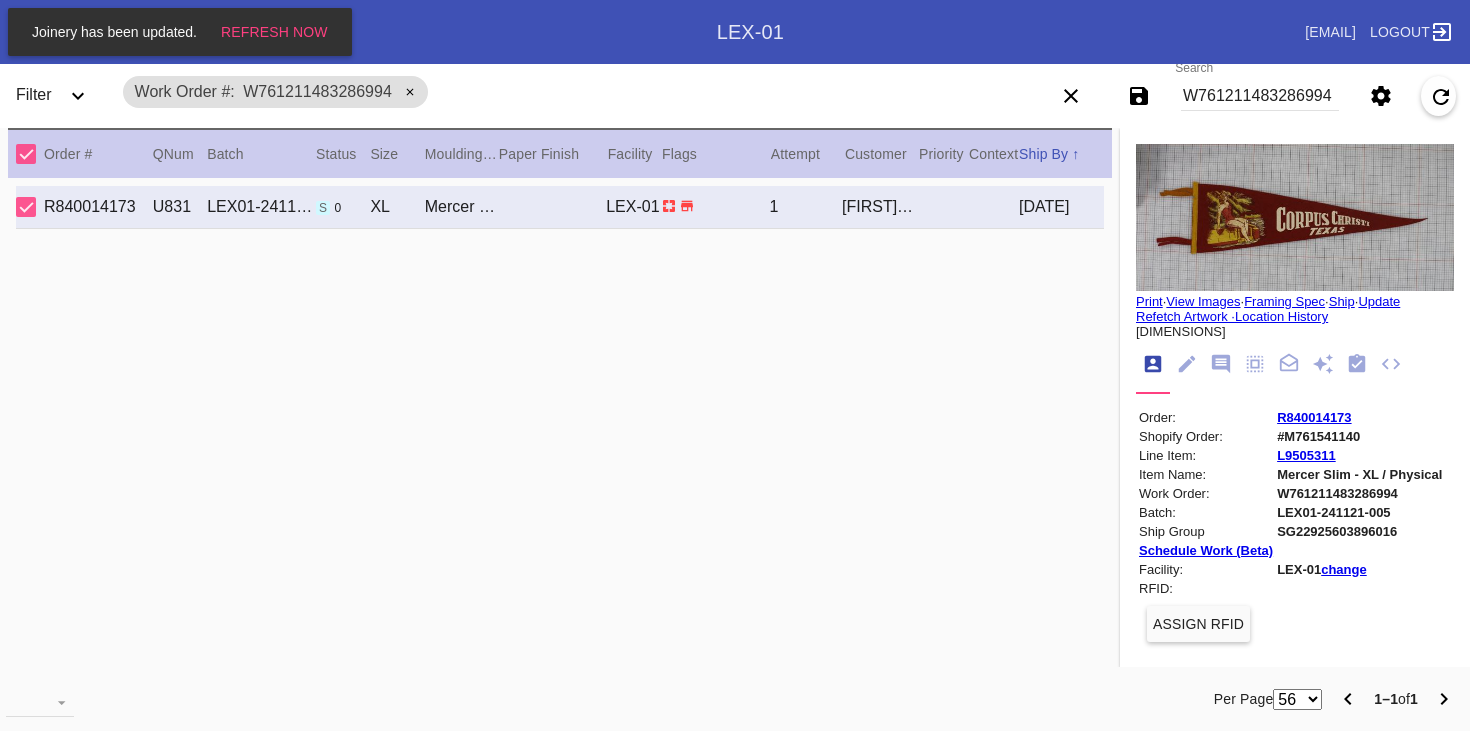 click on "R840014173" at bounding box center [1314, 417] 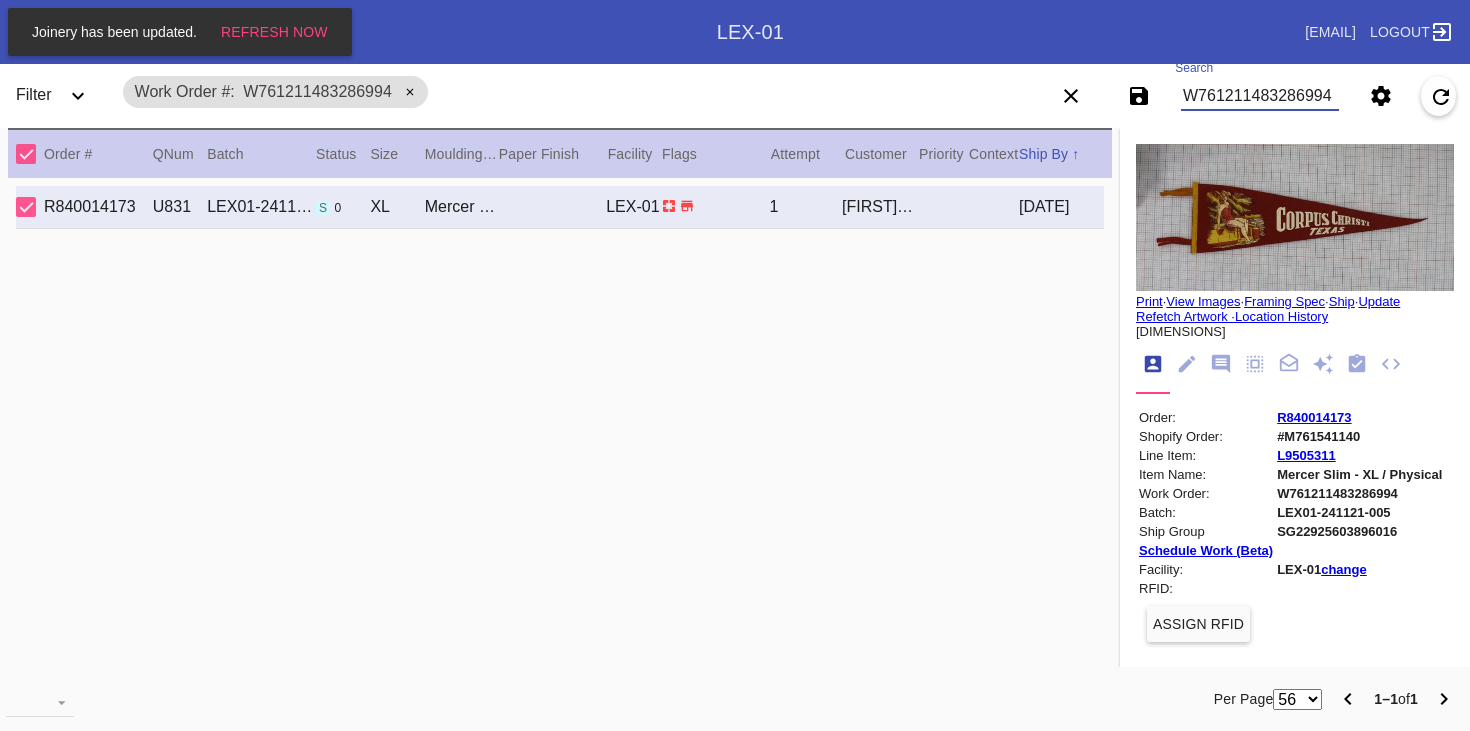 click on "W761211483286994" at bounding box center (1260, 96) 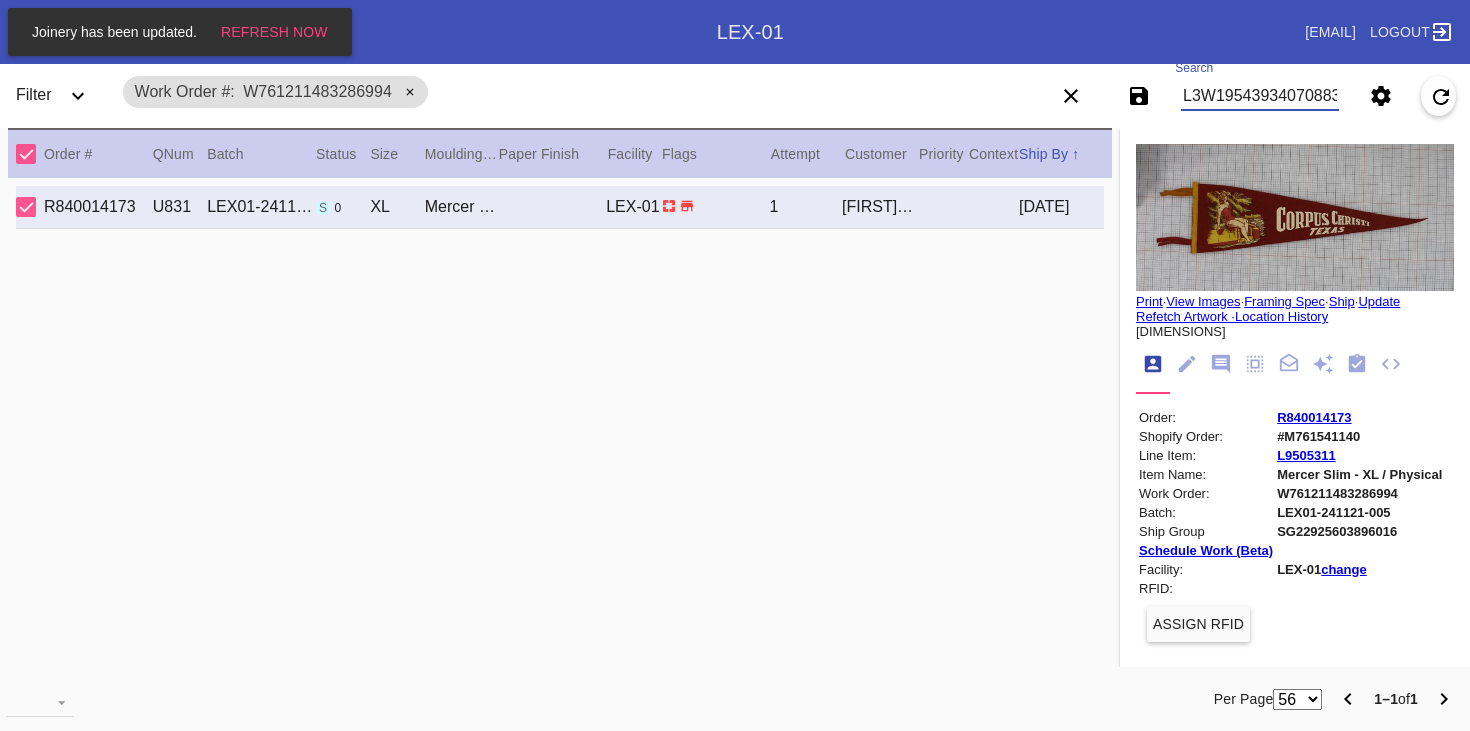 scroll, scrollTop: 0, scrollLeft: 13, axis: horizontal 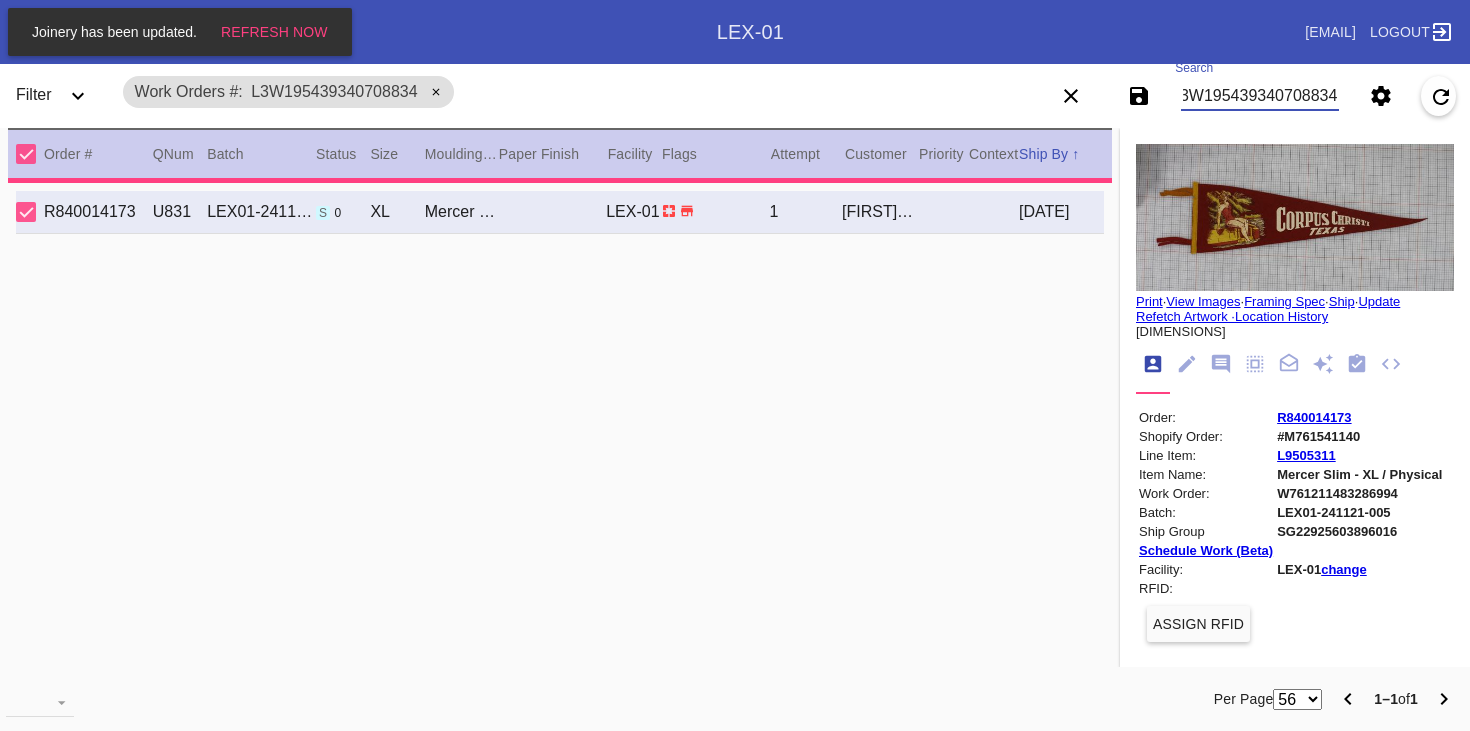 click on "L3W195439340708834" at bounding box center (1260, 96) 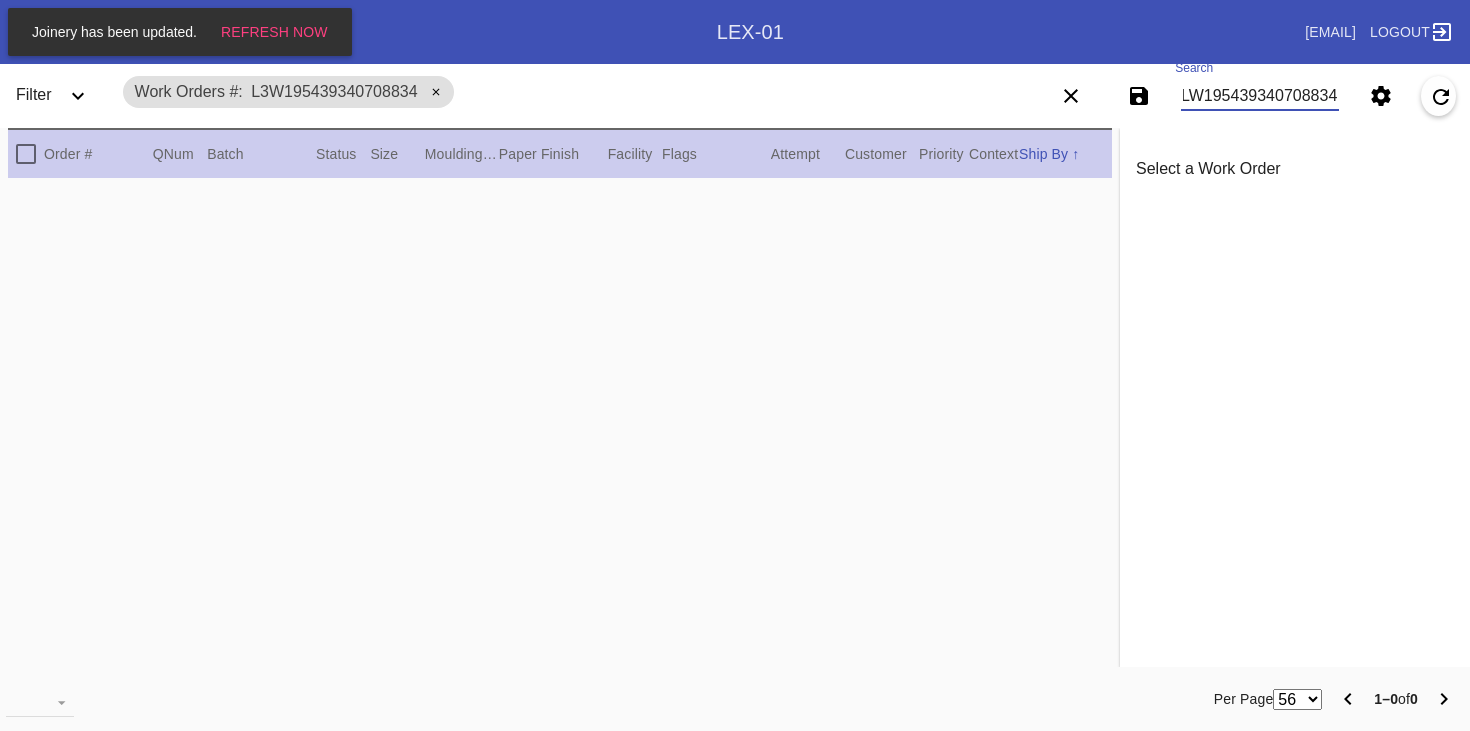 scroll, scrollTop: 0, scrollLeft: 4, axis: horizontal 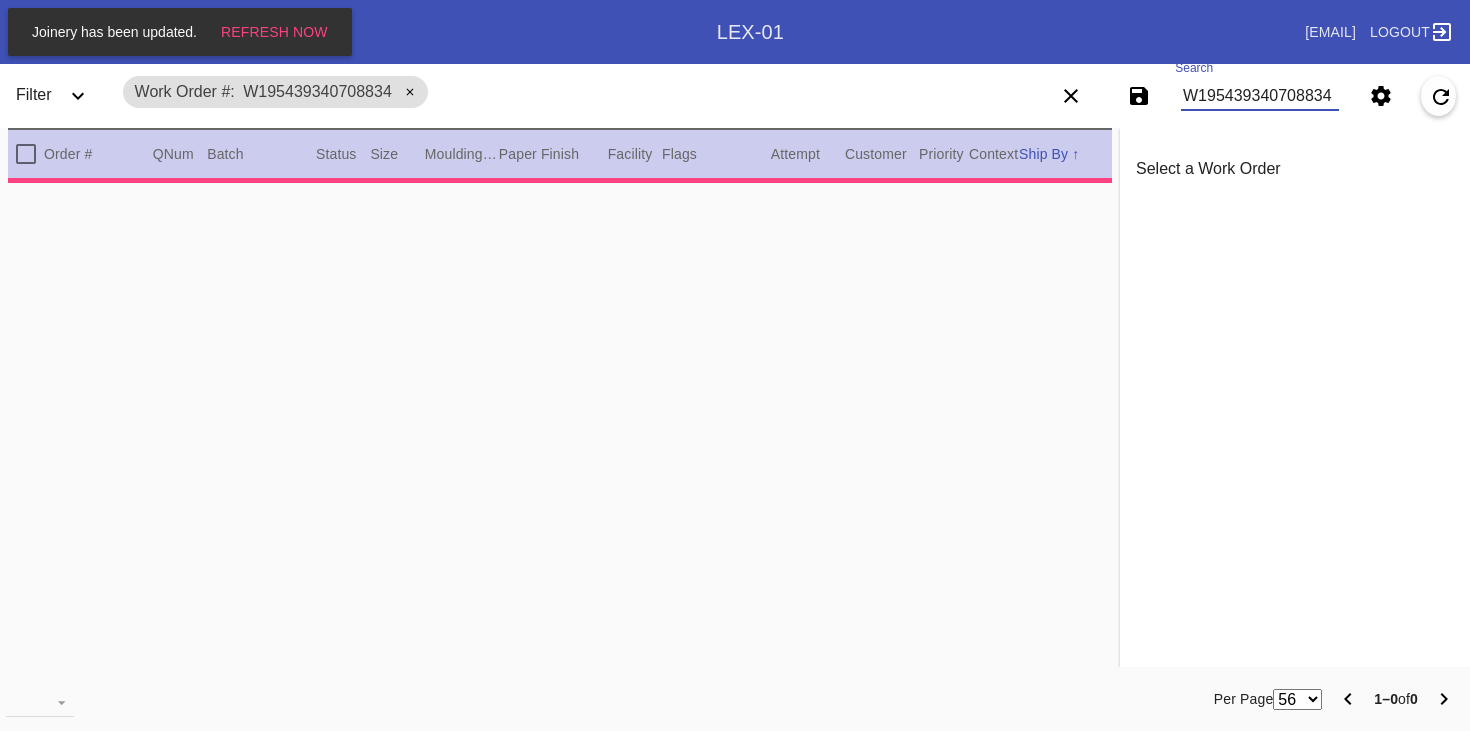 type on "0.0" 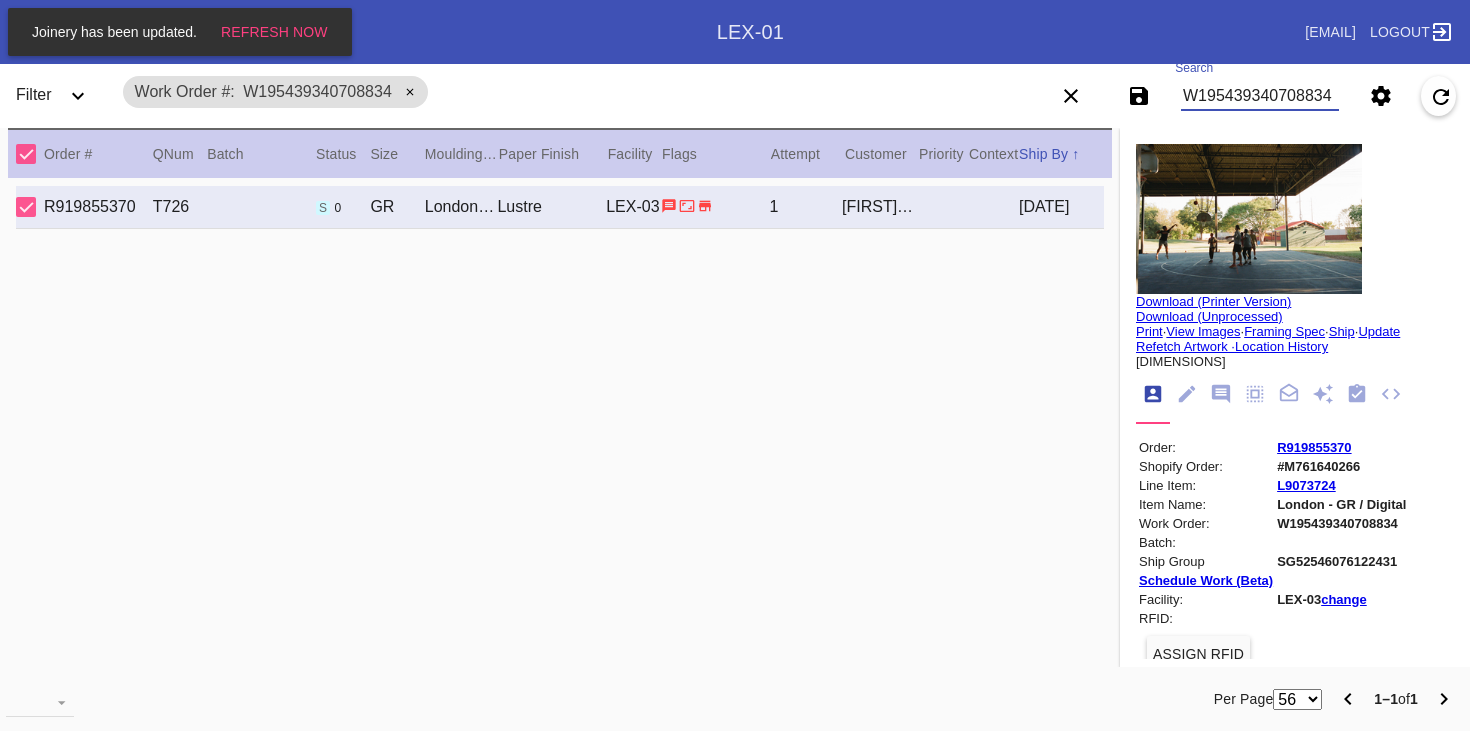 type on "W195439340708834" 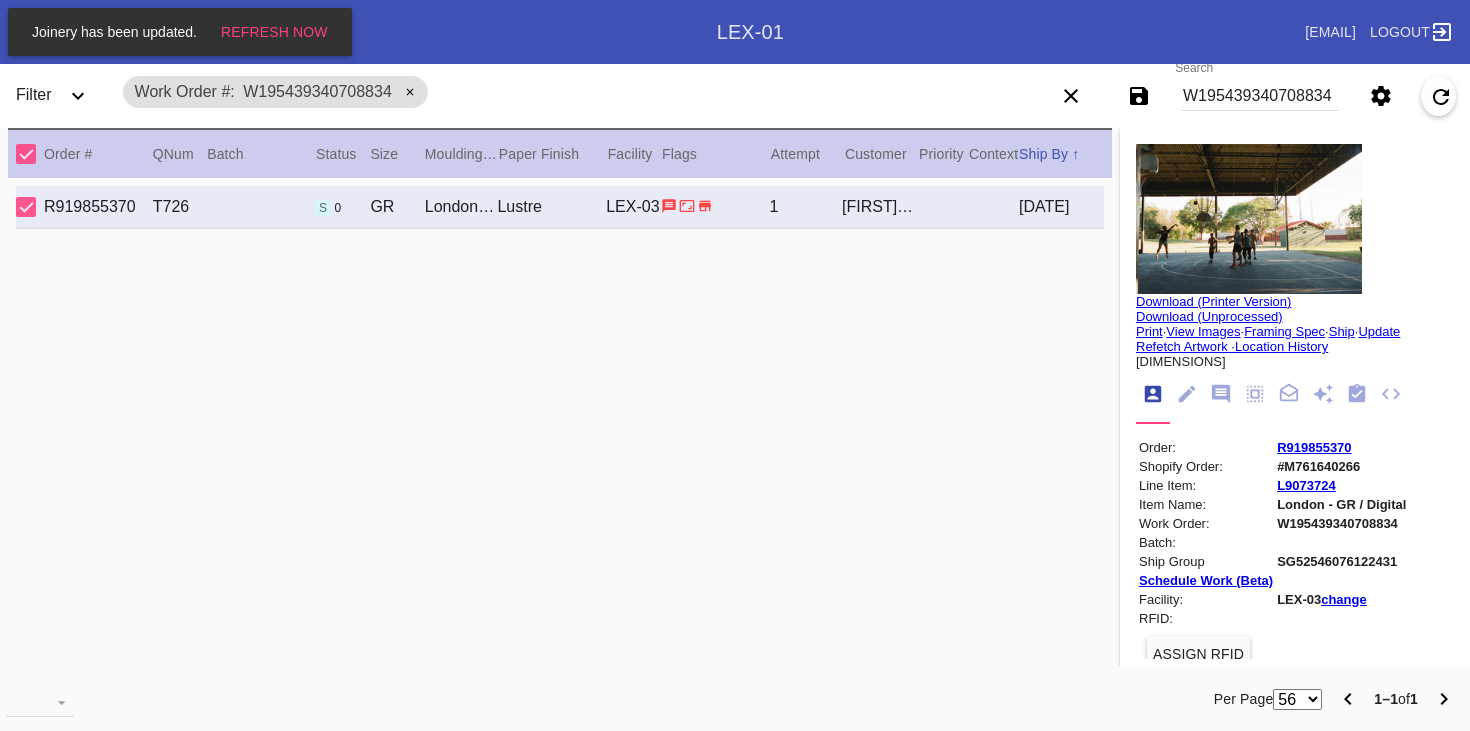 click on "R919855370" at bounding box center [1314, 447] 